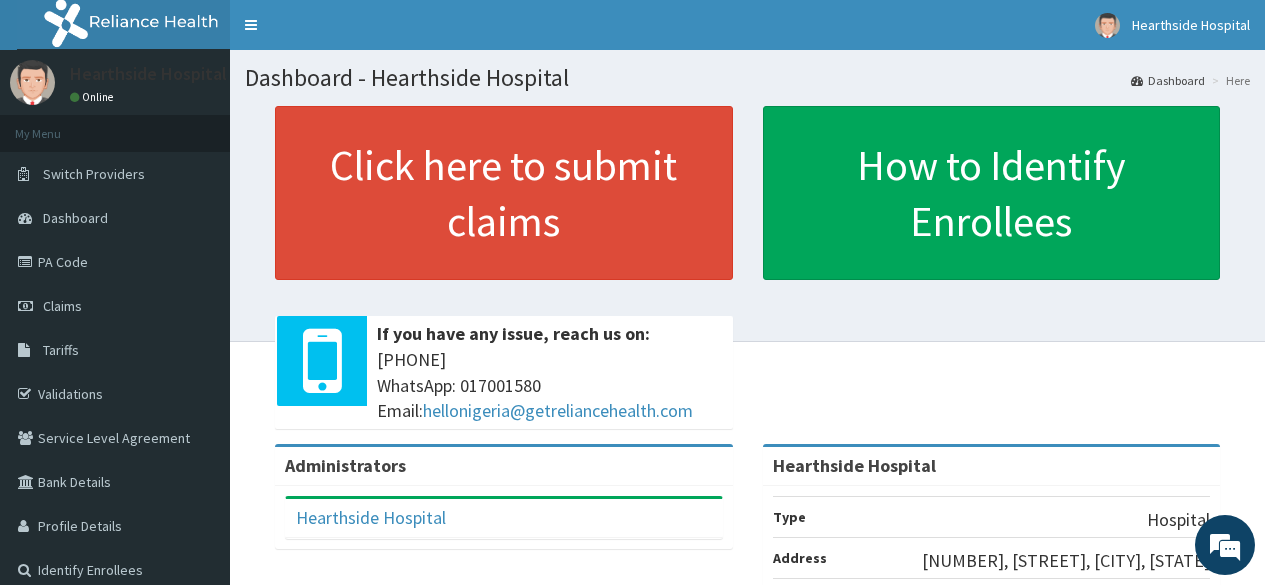 click on "Claims" at bounding box center [115, 306] 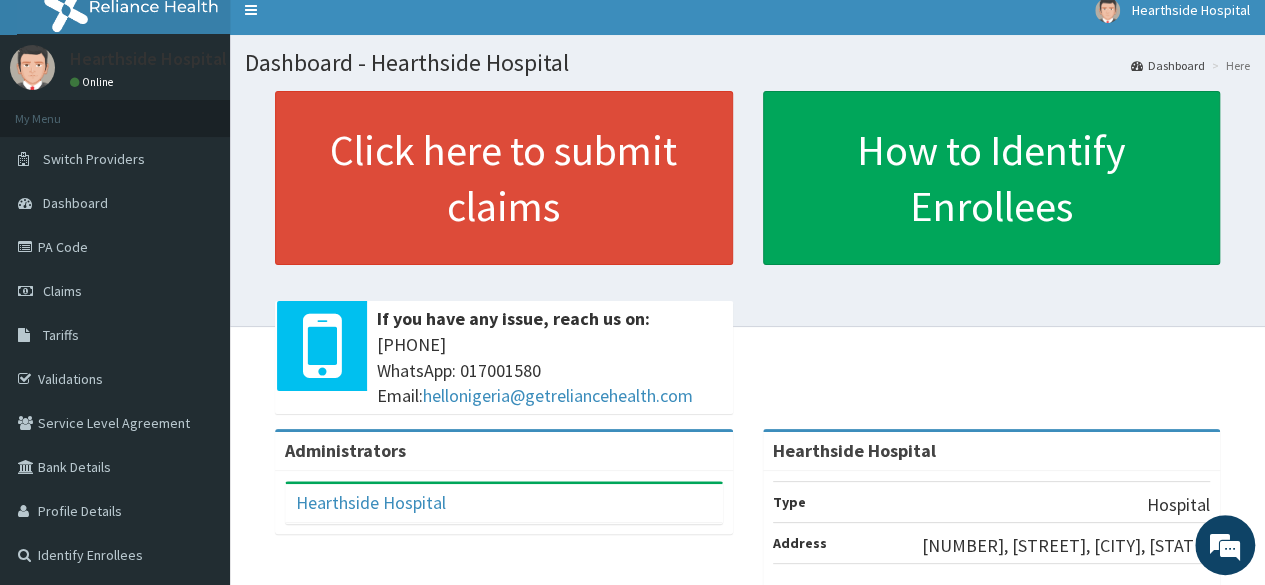 scroll, scrollTop: 0, scrollLeft: 0, axis: both 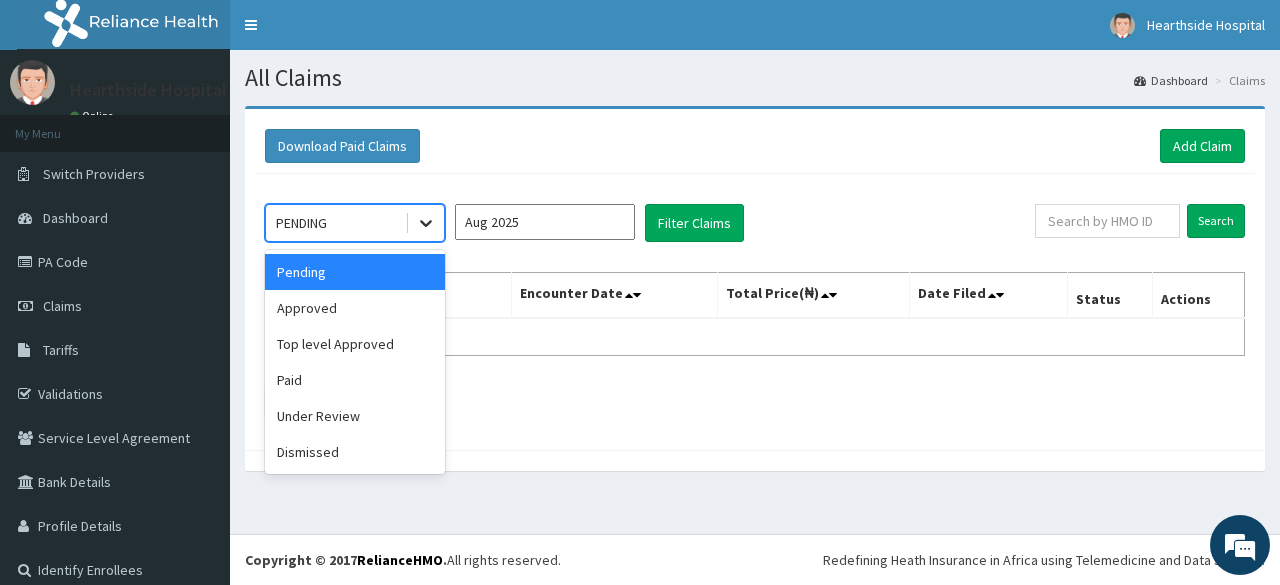 click at bounding box center [426, 223] 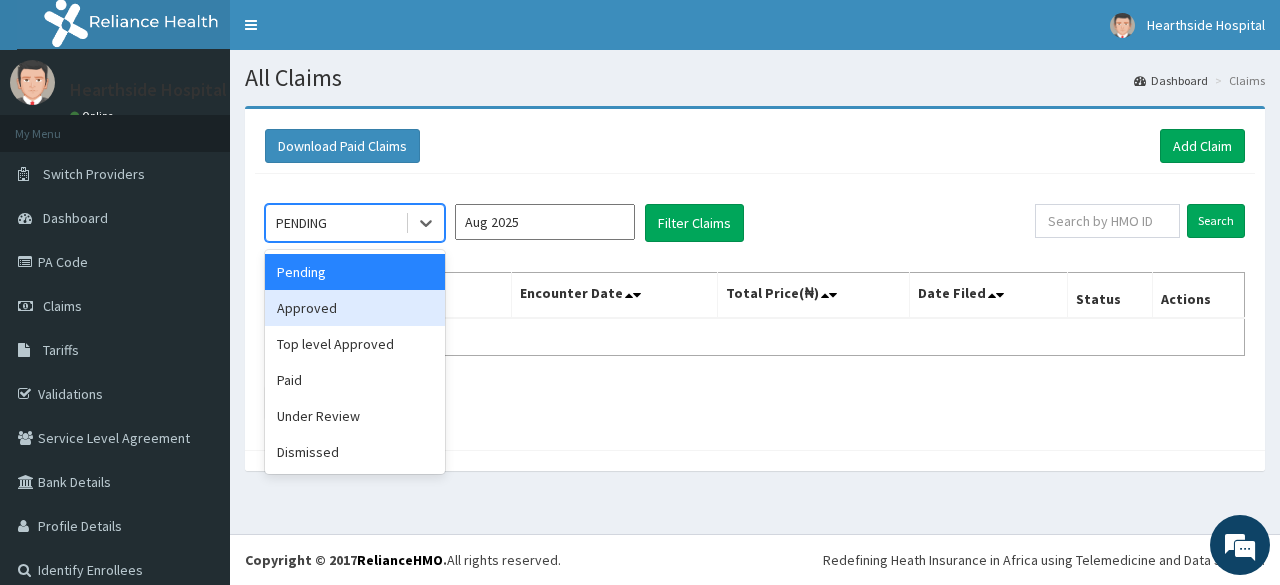 click on "Approved" at bounding box center [355, 308] 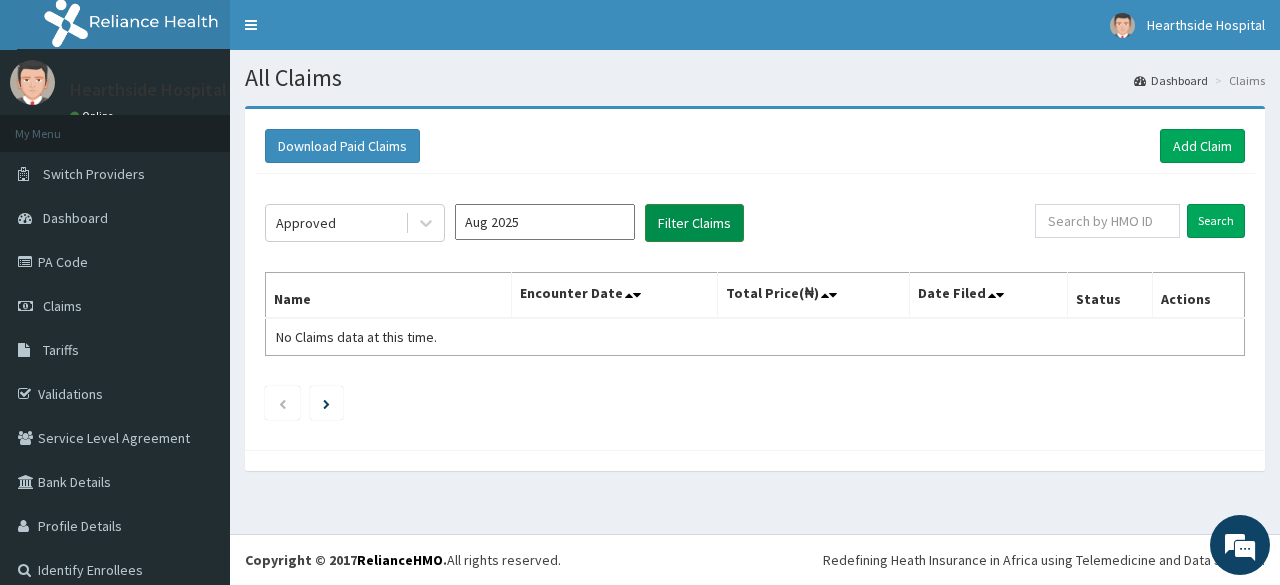 click on "Filter Claims" at bounding box center [694, 223] 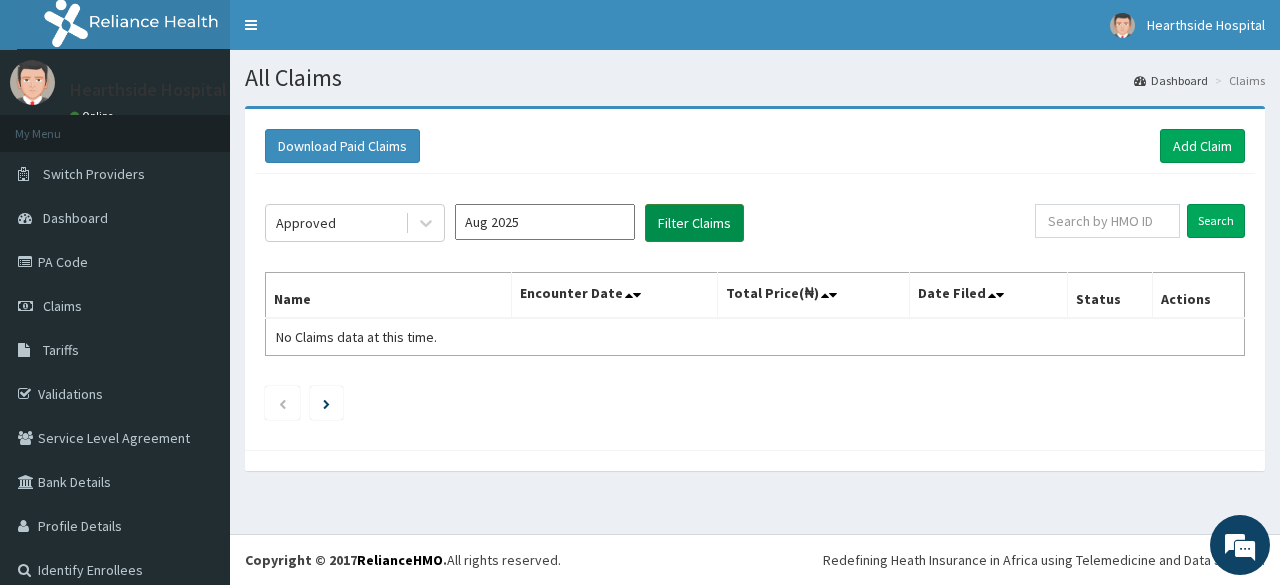 click on "Filter Claims" at bounding box center (694, 223) 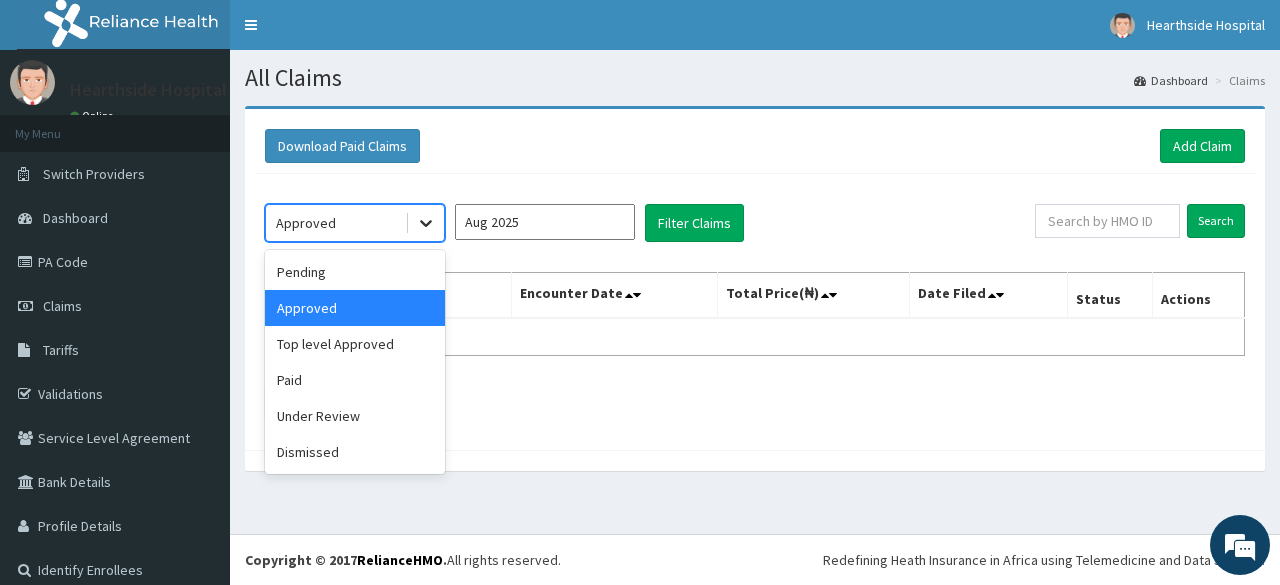 click 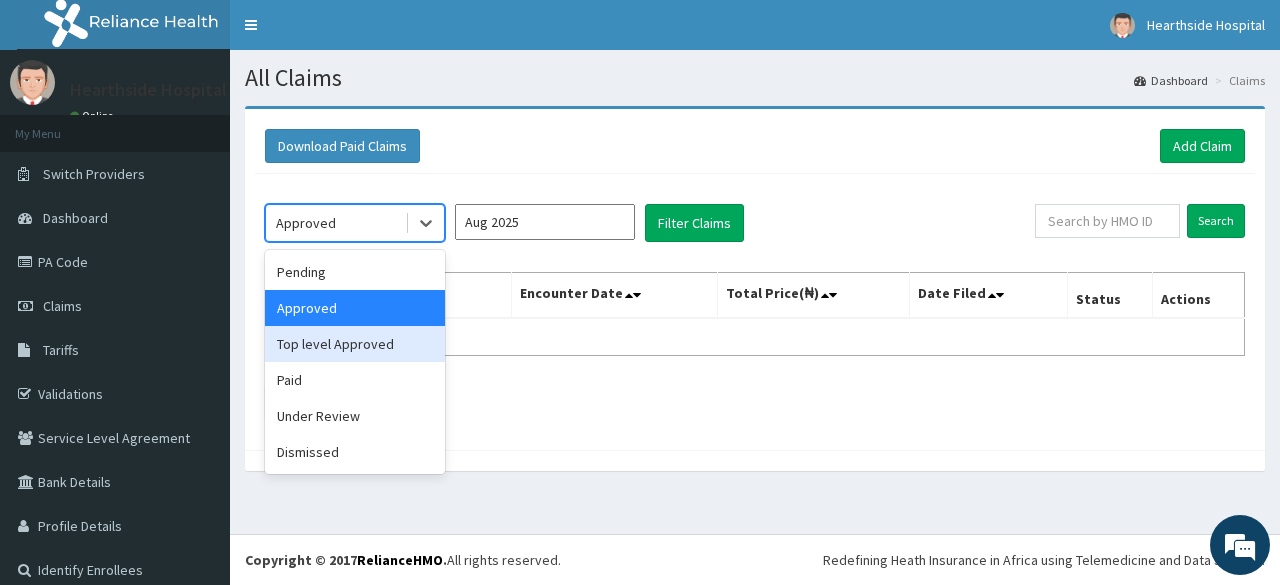 click on "Top level Approved" at bounding box center [355, 344] 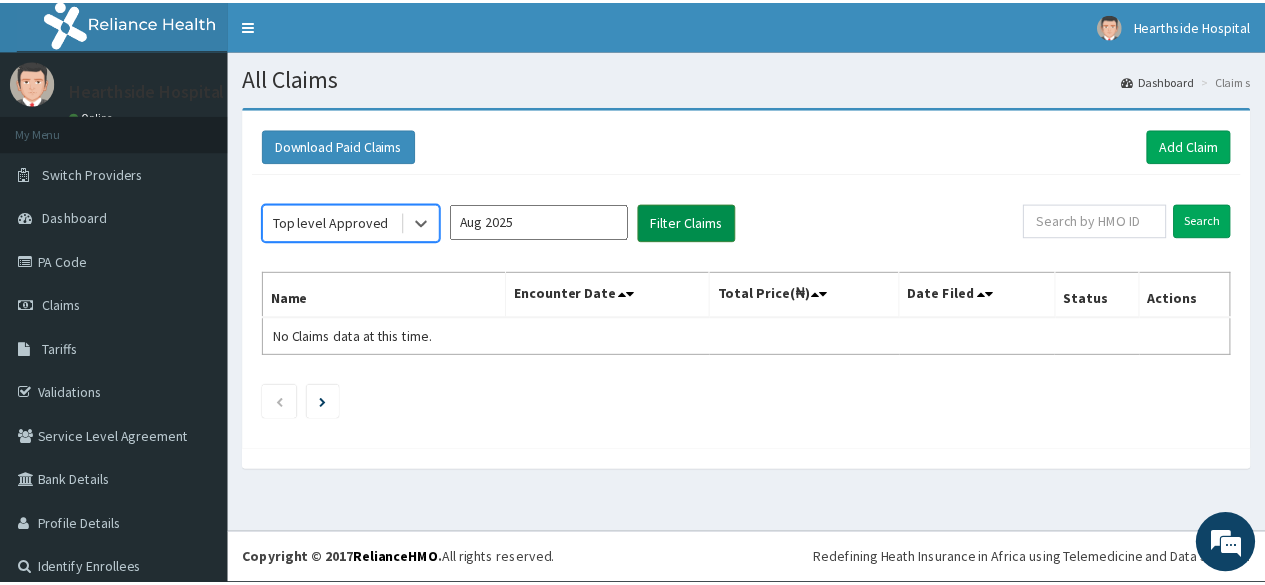 scroll, scrollTop: 0, scrollLeft: 0, axis: both 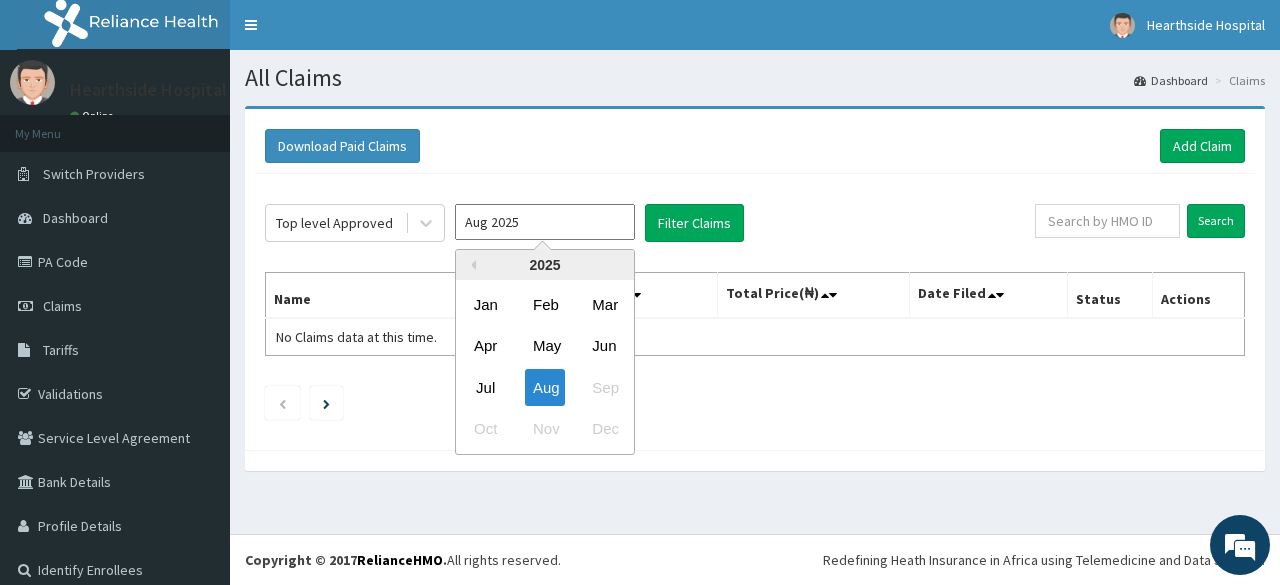 click on "Aug 2025" at bounding box center (545, 222) 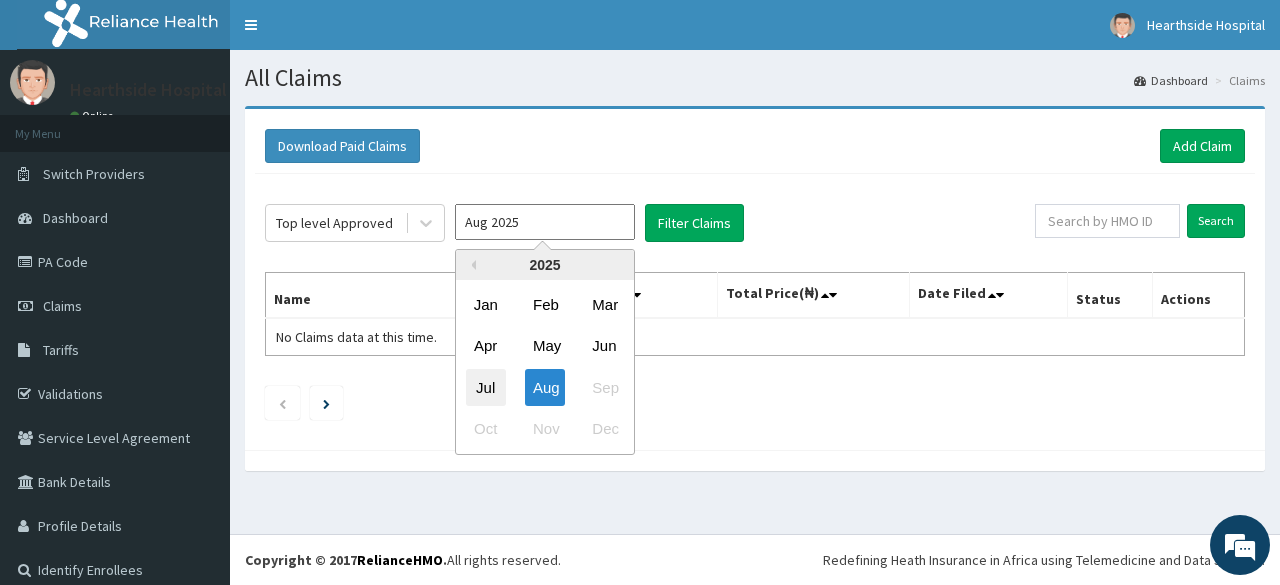 click on "Jul" at bounding box center [486, 387] 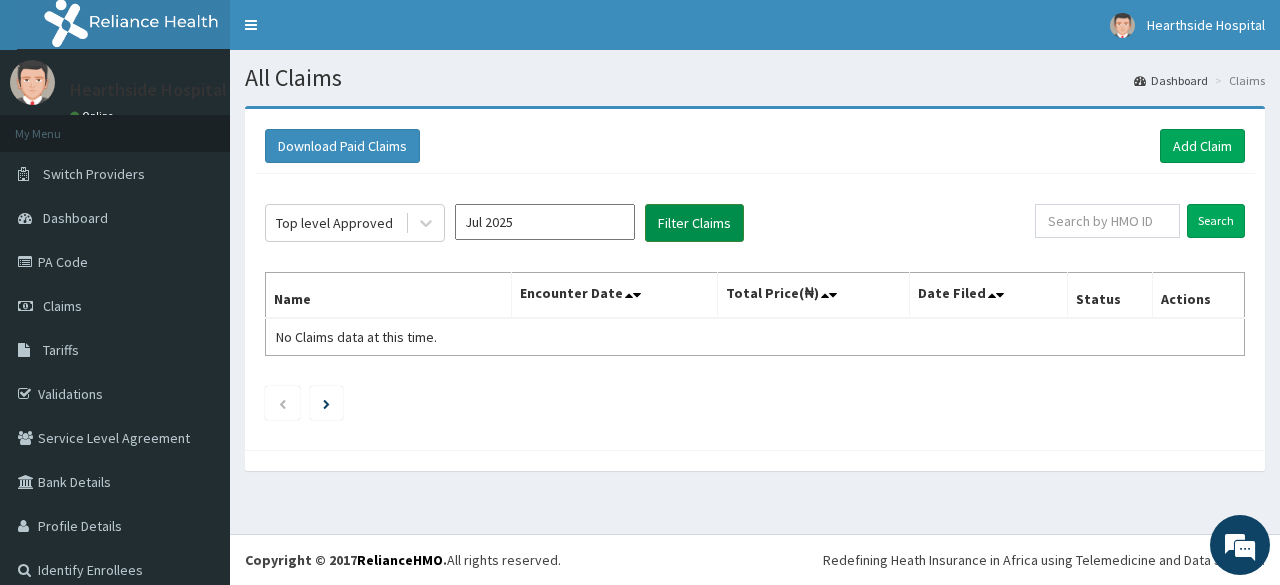 click on "Filter Claims" at bounding box center (694, 223) 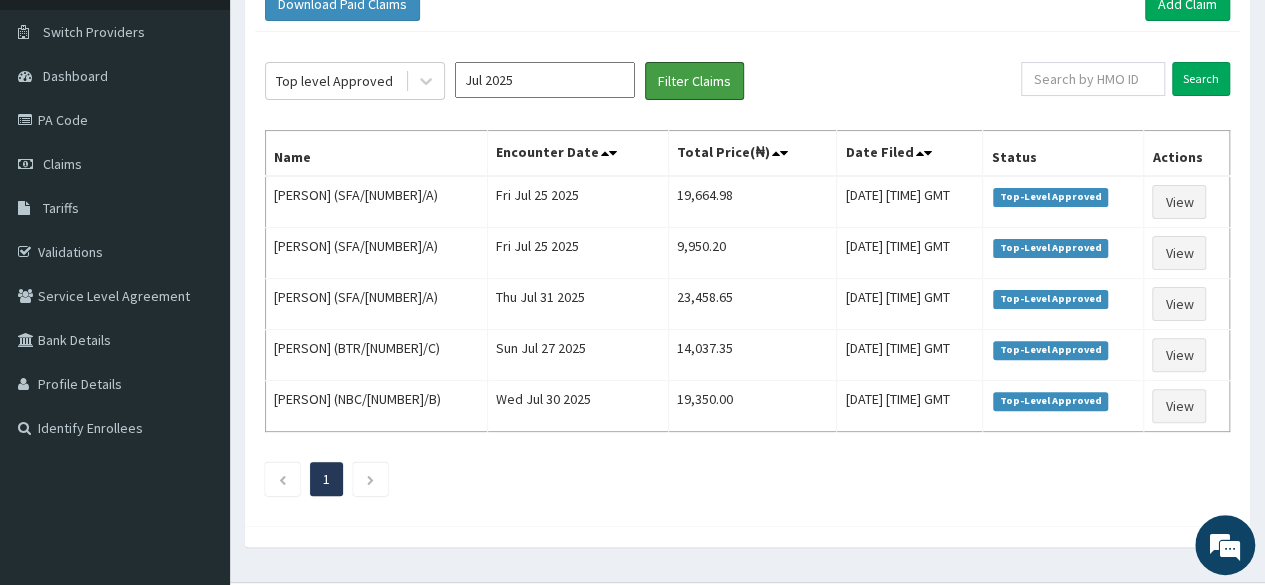scroll, scrollTop: 143, scrollLeft: 0, axis: vertical 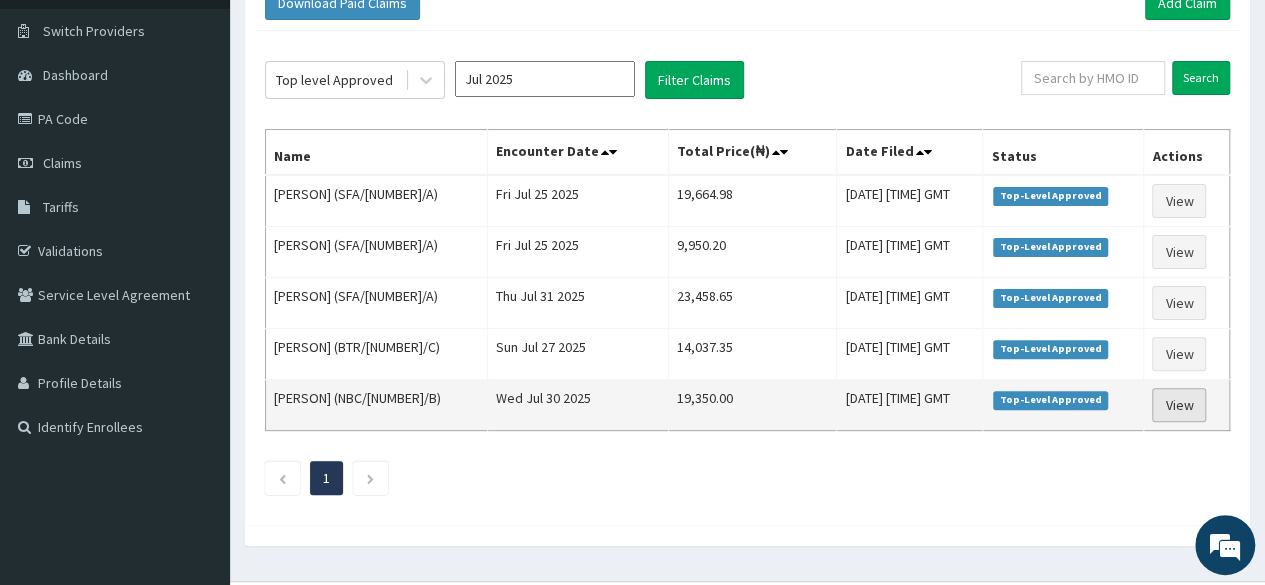 click on "View" at bounding box center (1179, 405) 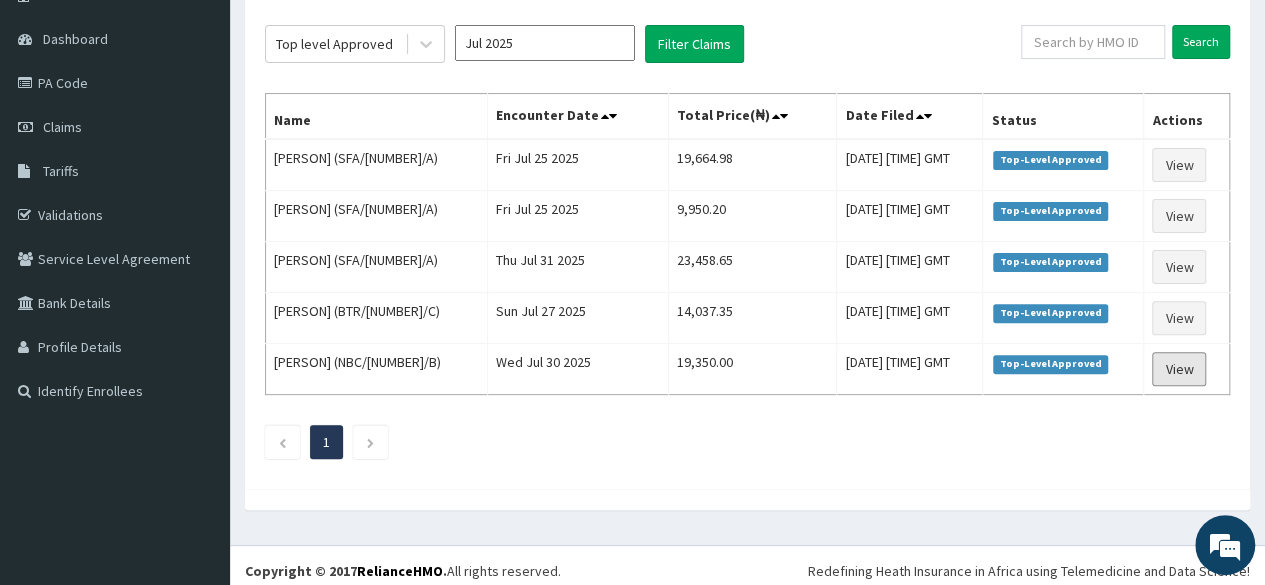 scroll, scrollTop: 223, scrollLeft: 0, axis: vertical 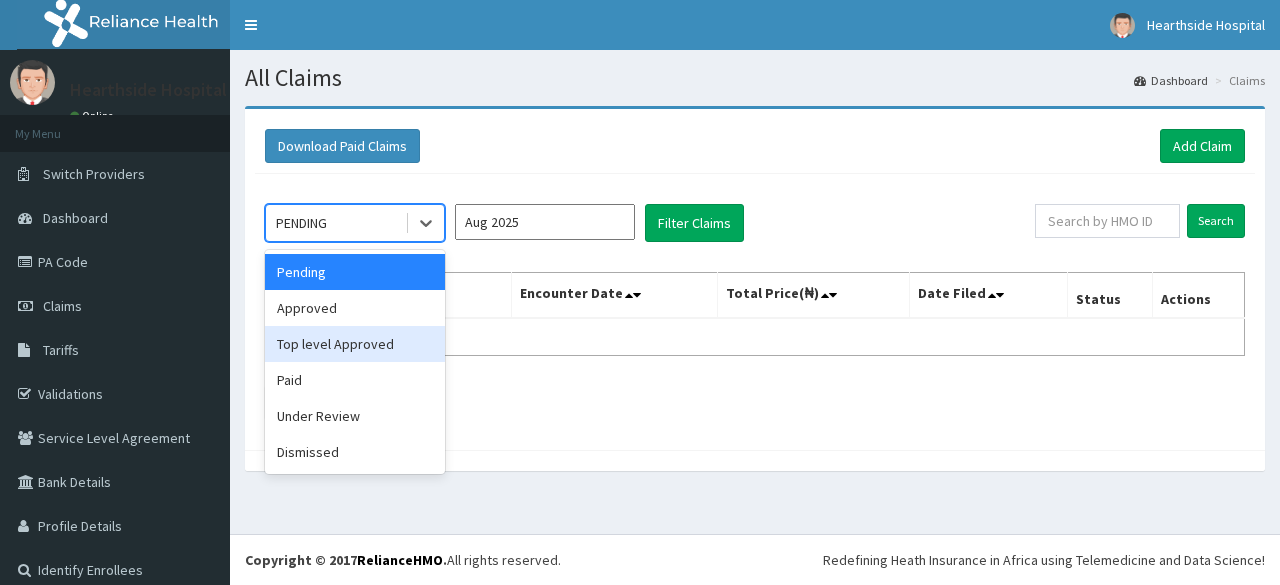drag, startPoint x: 425, startPoint y: 229, endPoint x: 382, endPoint y: 311, distance: 92.5905 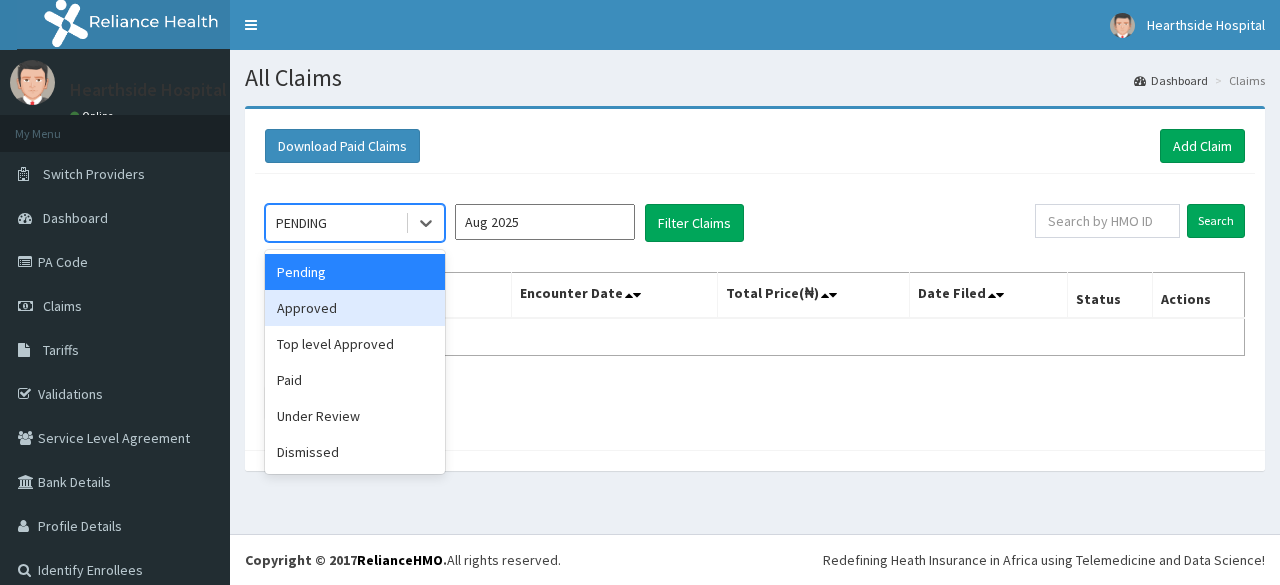 click on "Approved" at bounding box center [355, 308] 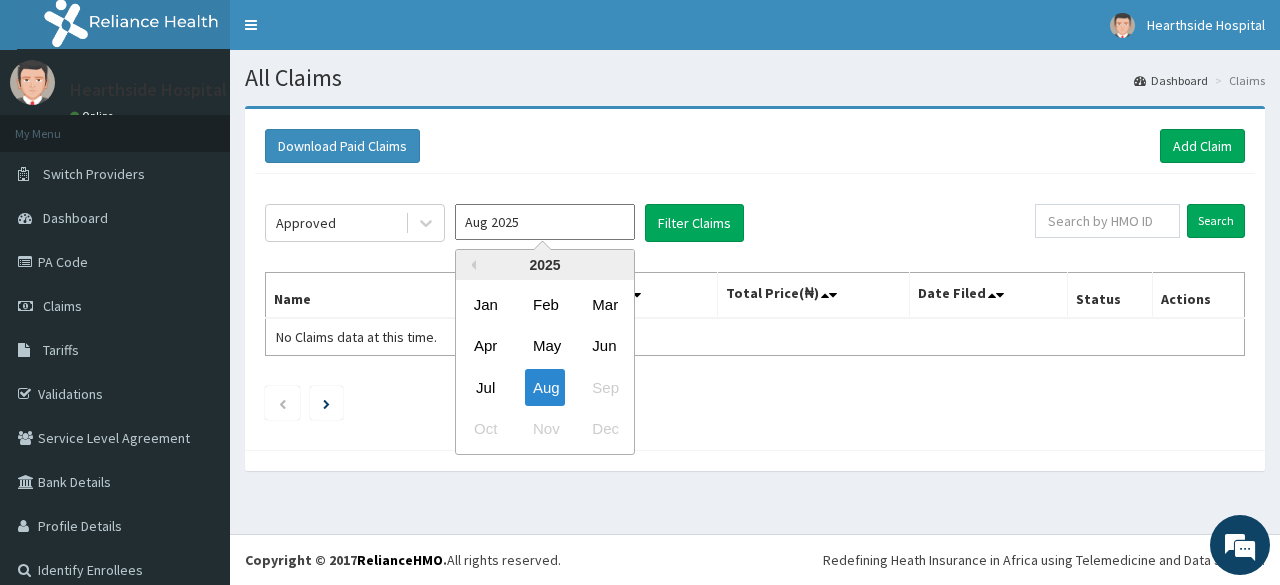 click on "Aug 2025" at bounding box center [545, 222] 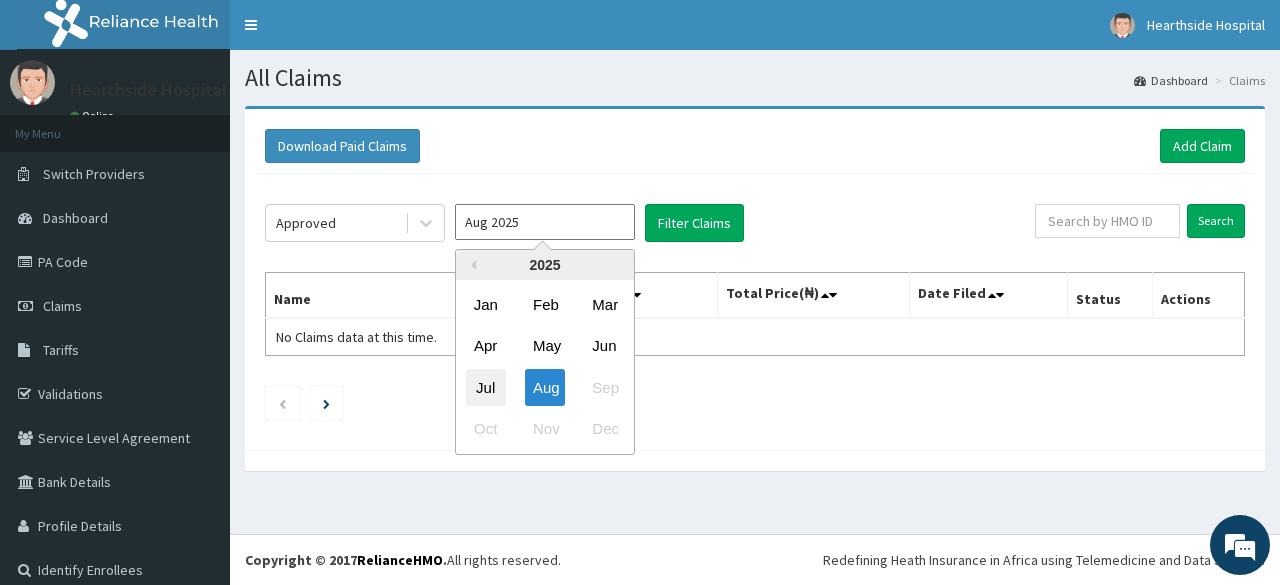 click on "Jul" at bounding box center (486, 387) 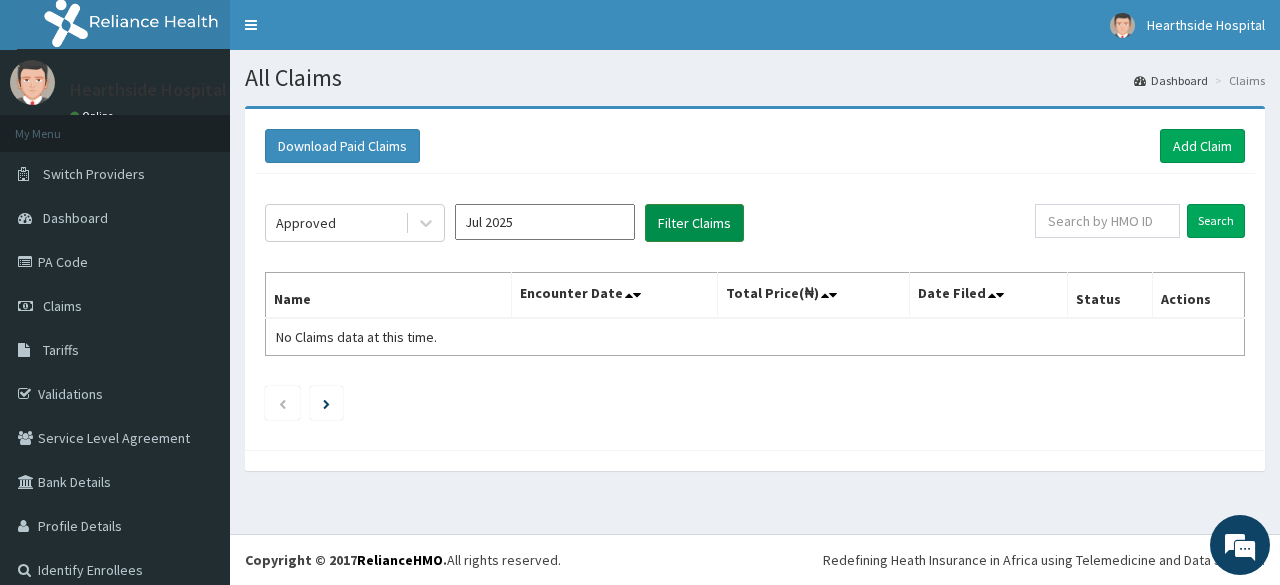 click on "Filter Claims" at bounding box center [694, 223] 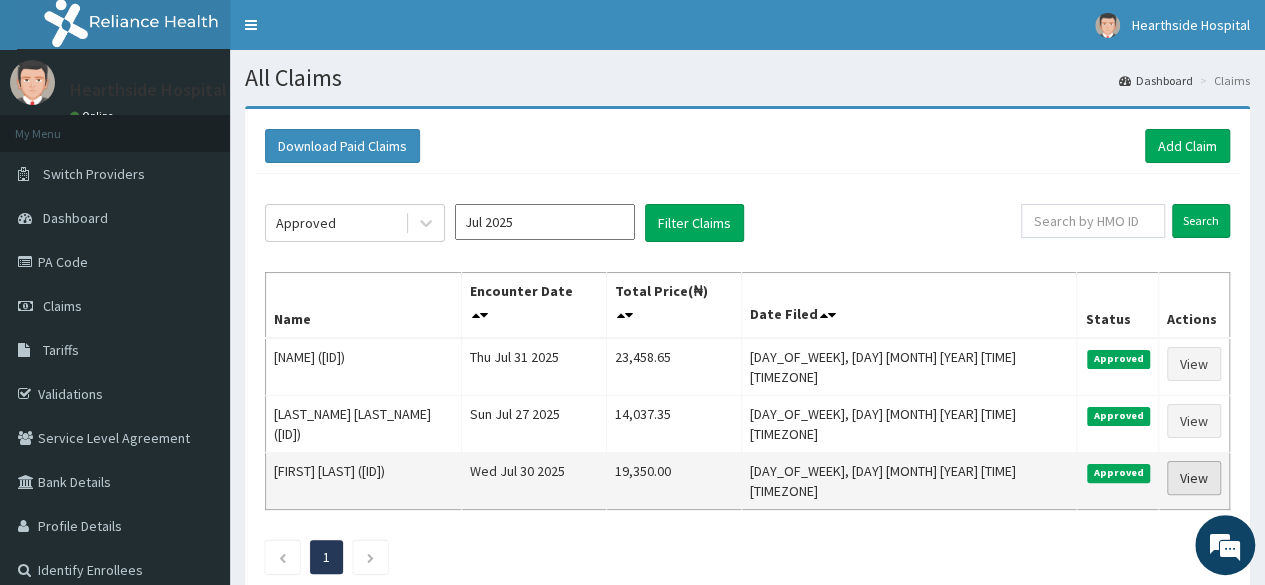click on "View" at bounding box center (1194, 478) 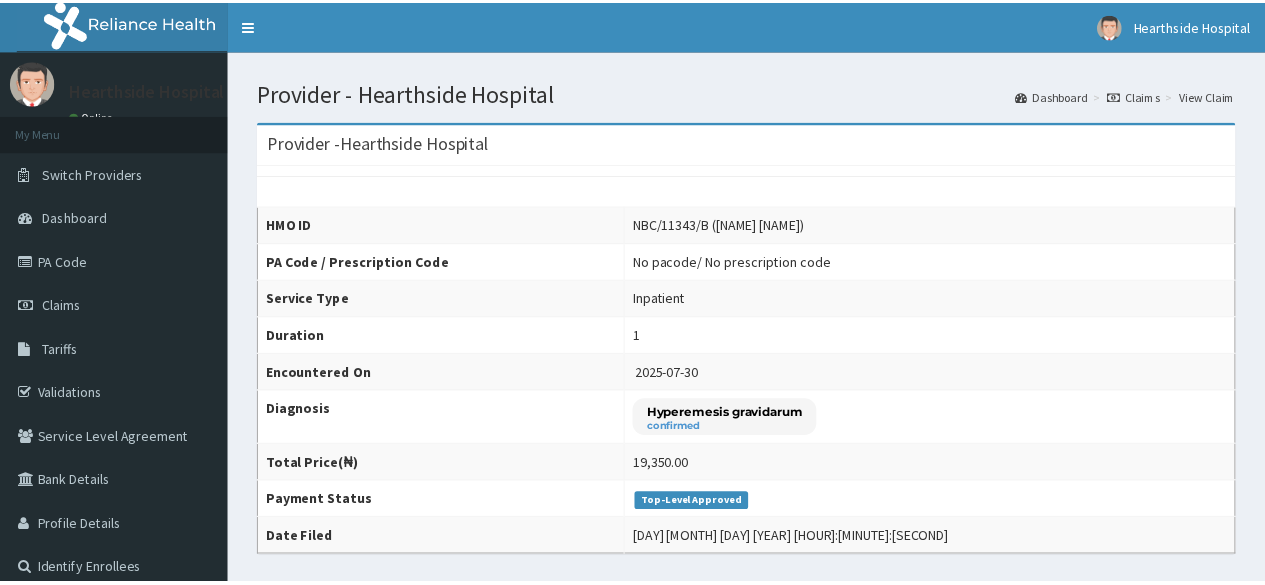 scroll, scrollTop: 0, scrollLeft: 0, axis: both 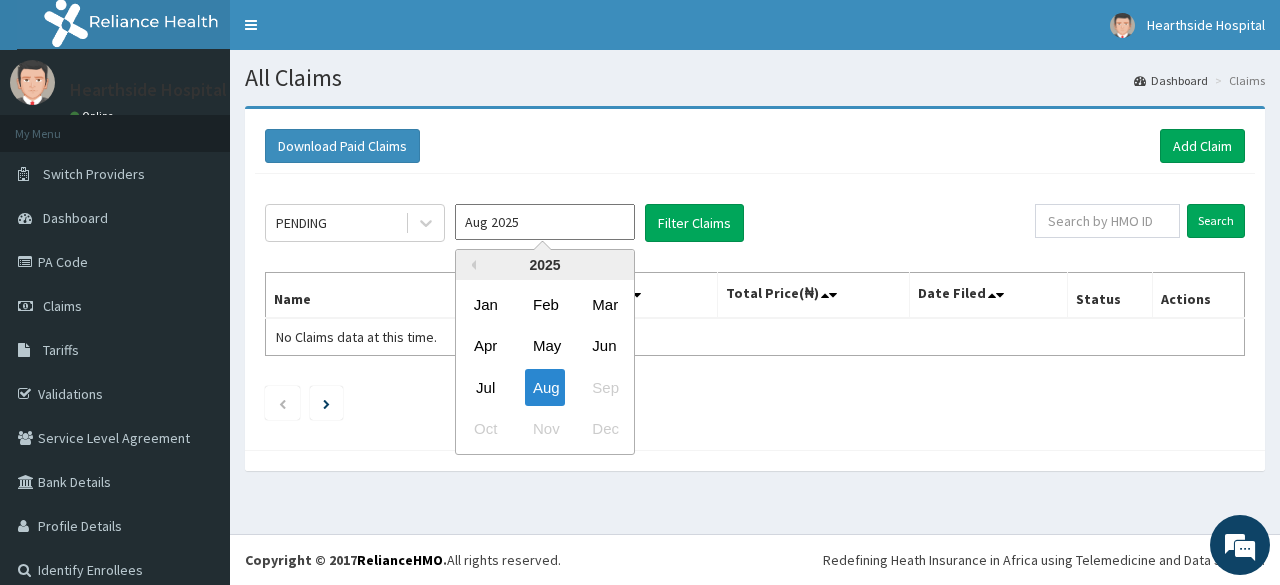 click on "Aug 2025" at bounding box center (545, 222) 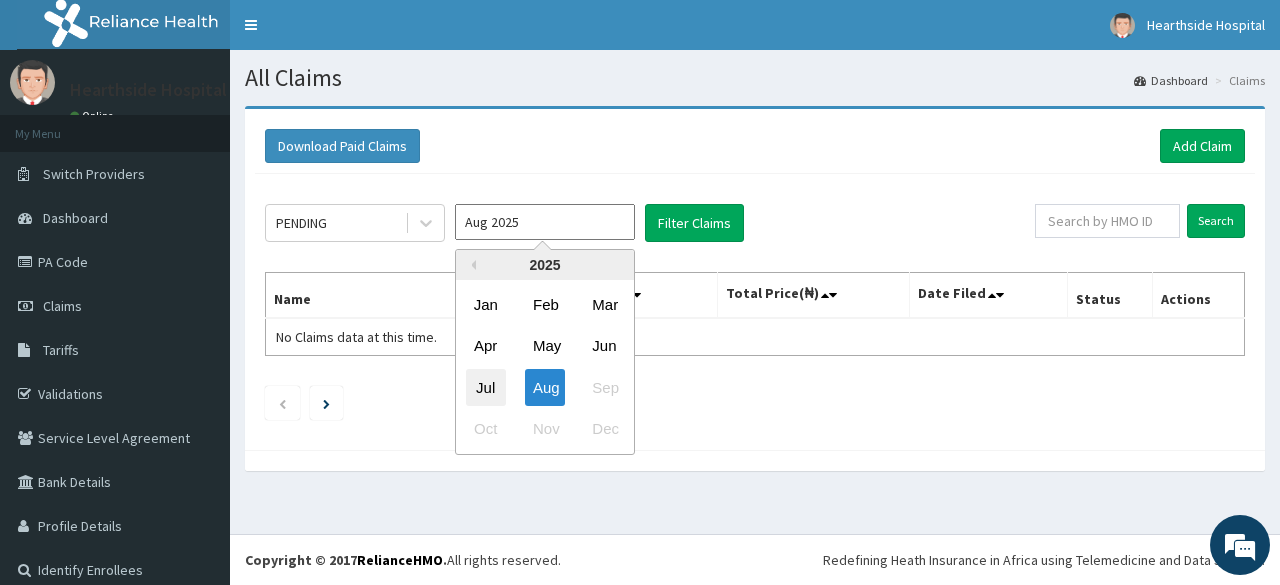 click on "Jul" at bounding box center (486, 387) 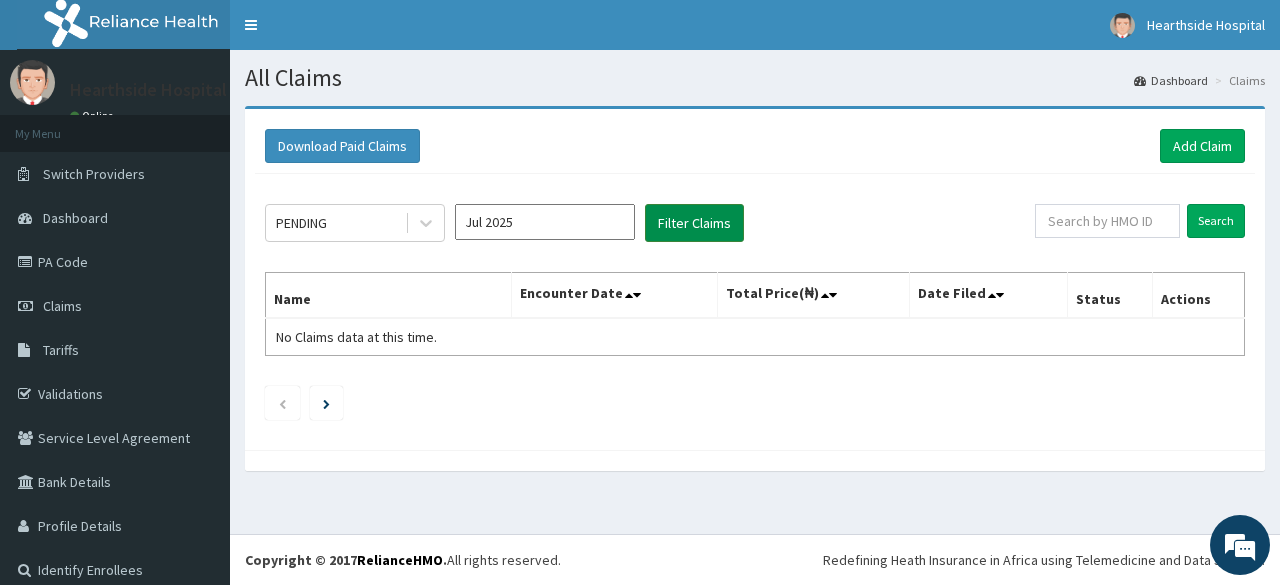 click on "Filter Claims" at bounding box center (694, 223) 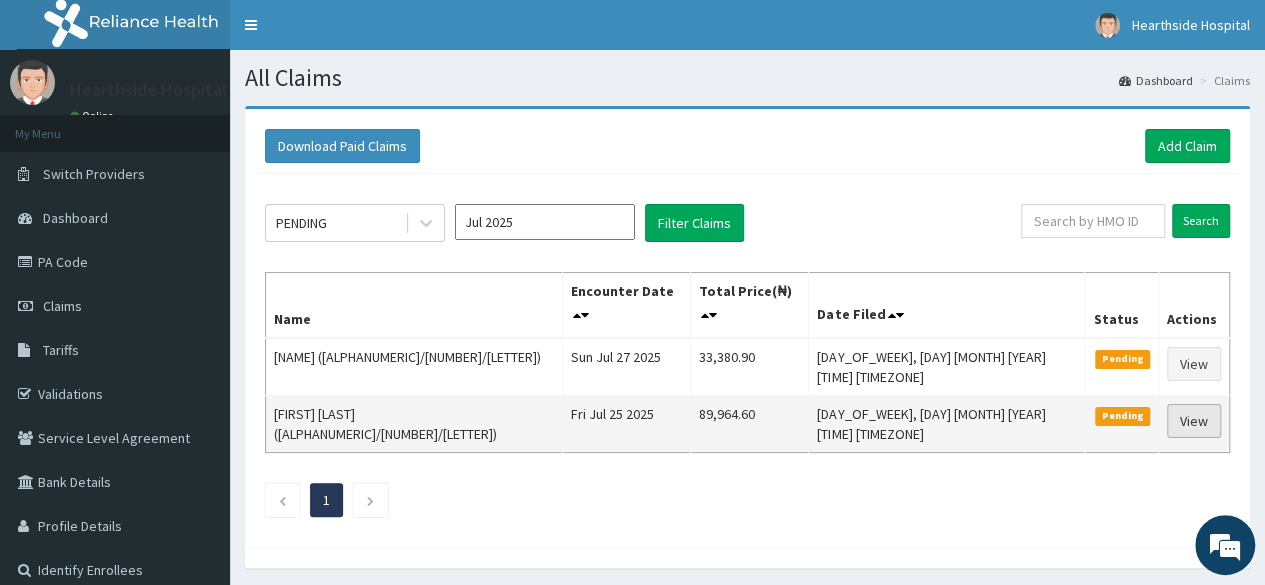 click on "View" at bounding box center (1194, 421) 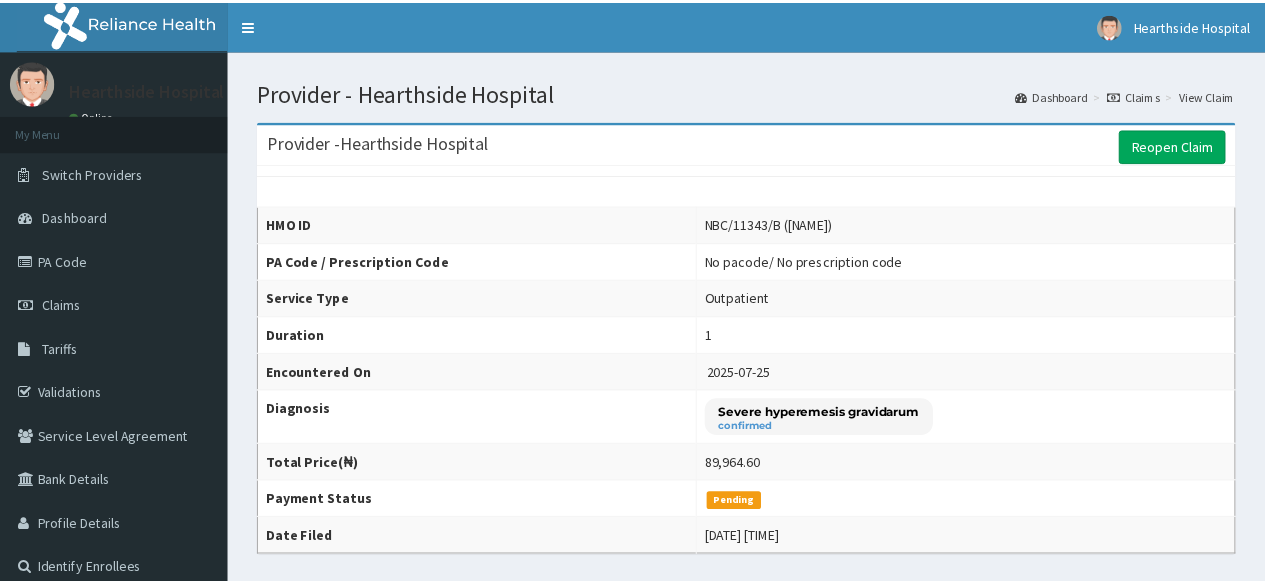 scroll, scrollTop: 0, scrollLeft: 0, axis: both 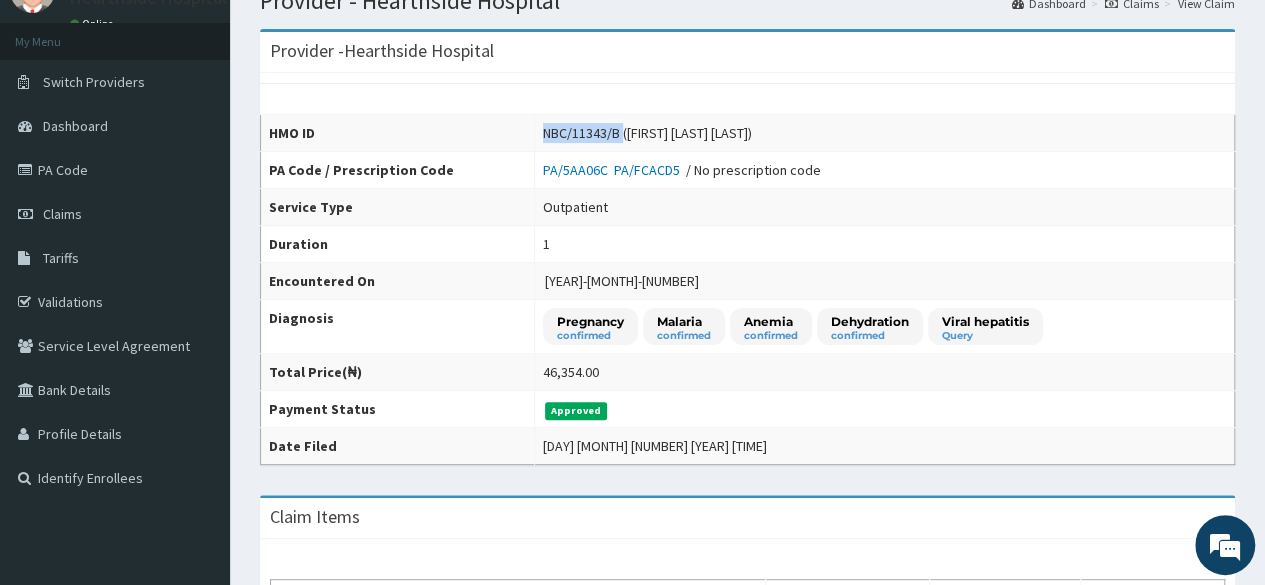 drag, startPoint x: 606, startPoint y: 131, endPoint x: 525, endPoint y: 128, distance: 81.055534 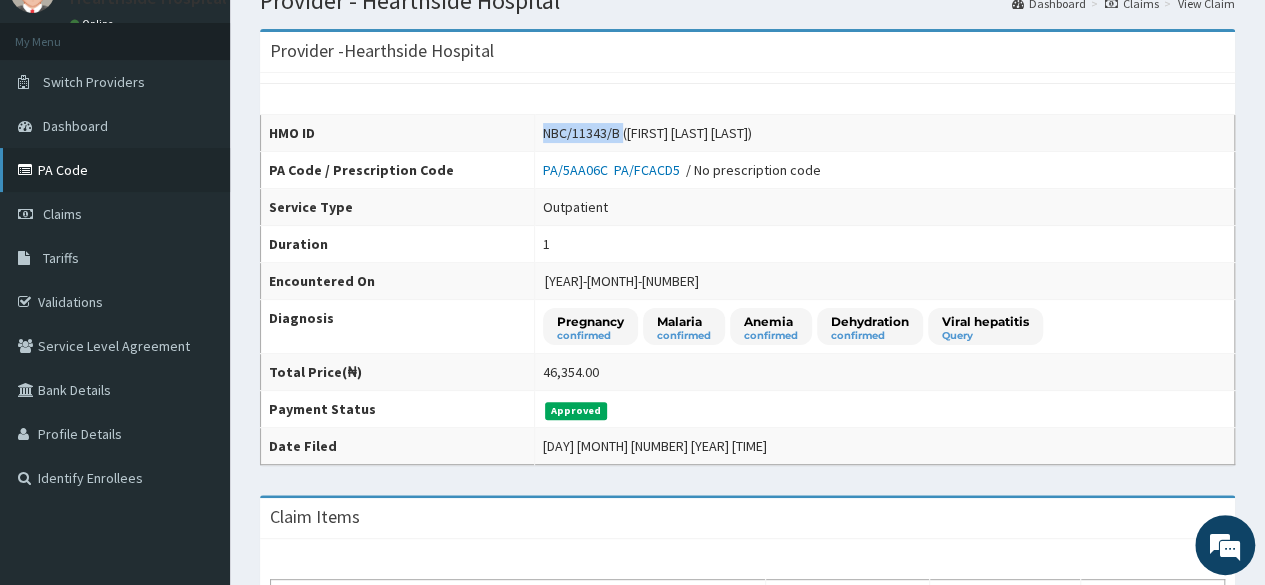 click on "PA Code" at bounding box center [115, 170] 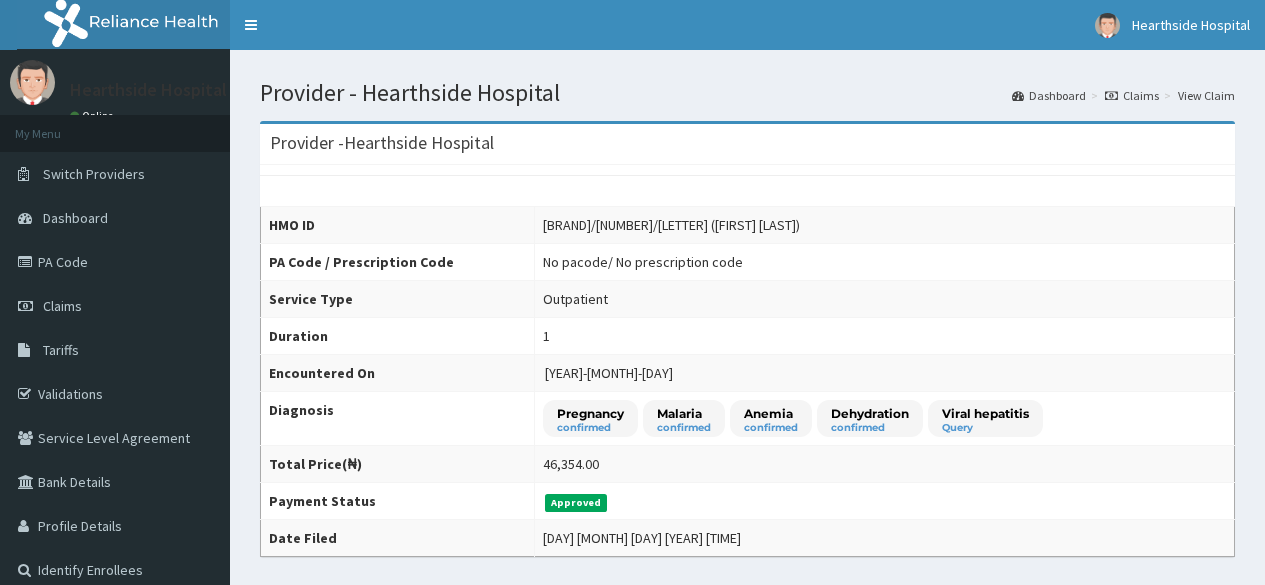 scroll, scrollTop: 0, scrollLeft: 0, axis: both 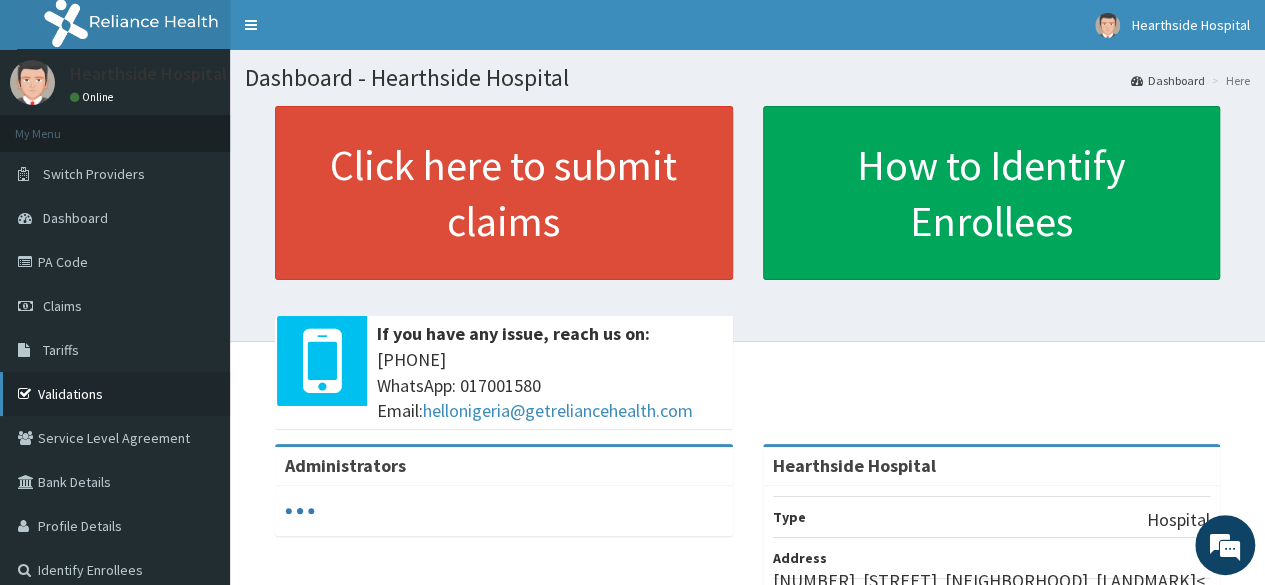 click on "Validations" at bounding box center [115, 394] 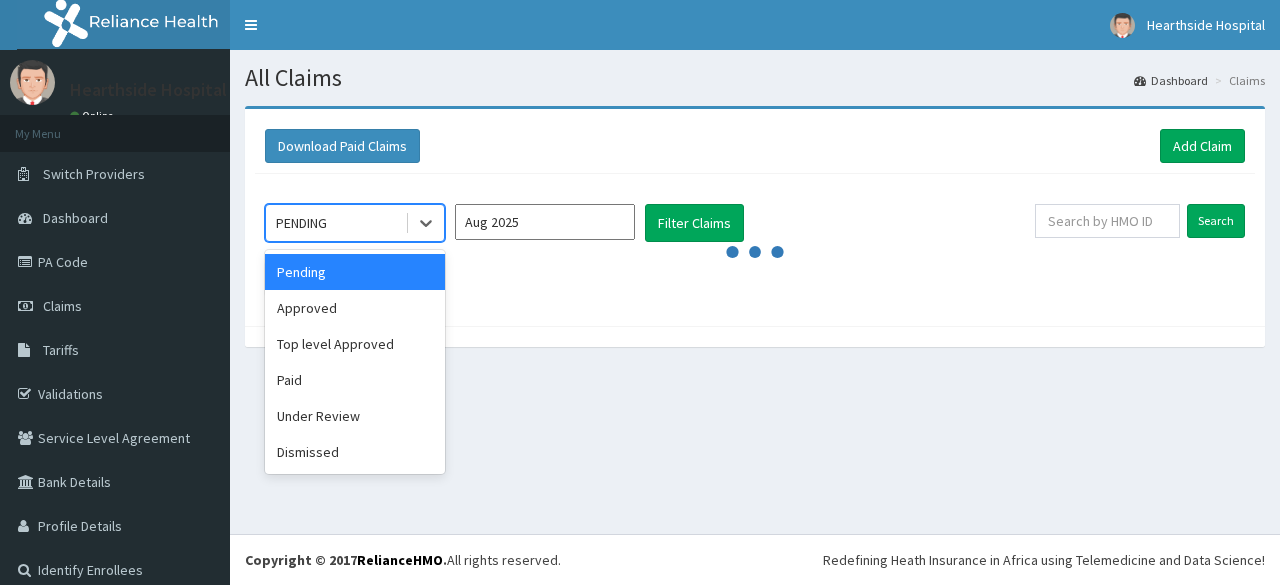 scroll, scrollTop: 0, scrollLeft: 0, axis: both 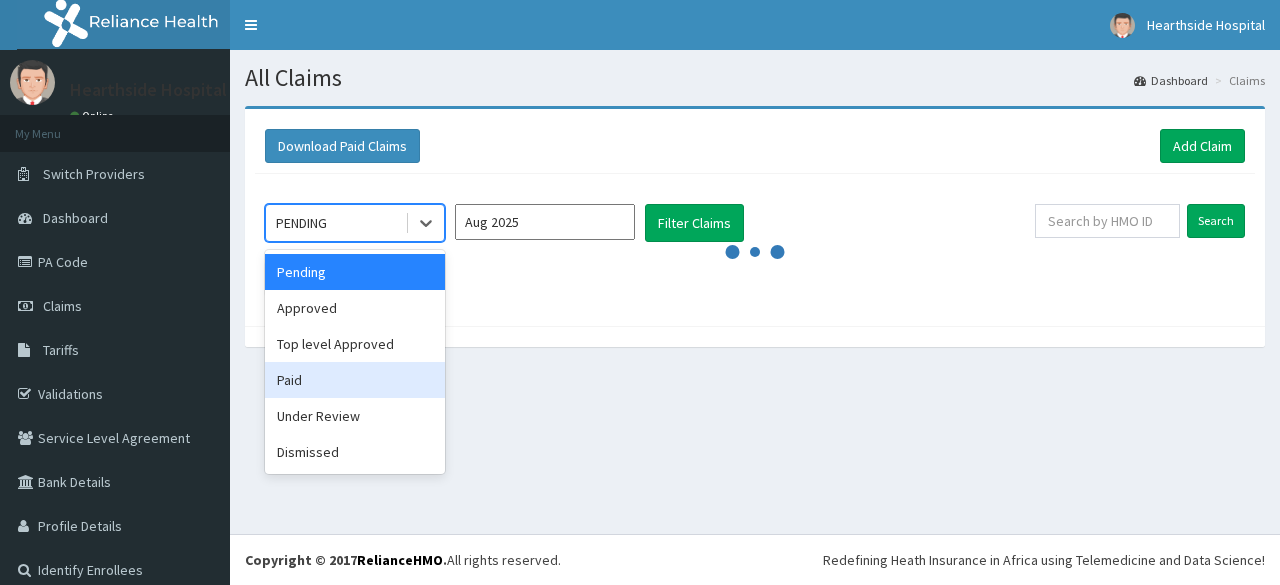 click on "Paid" at bounding box center [355, 380] 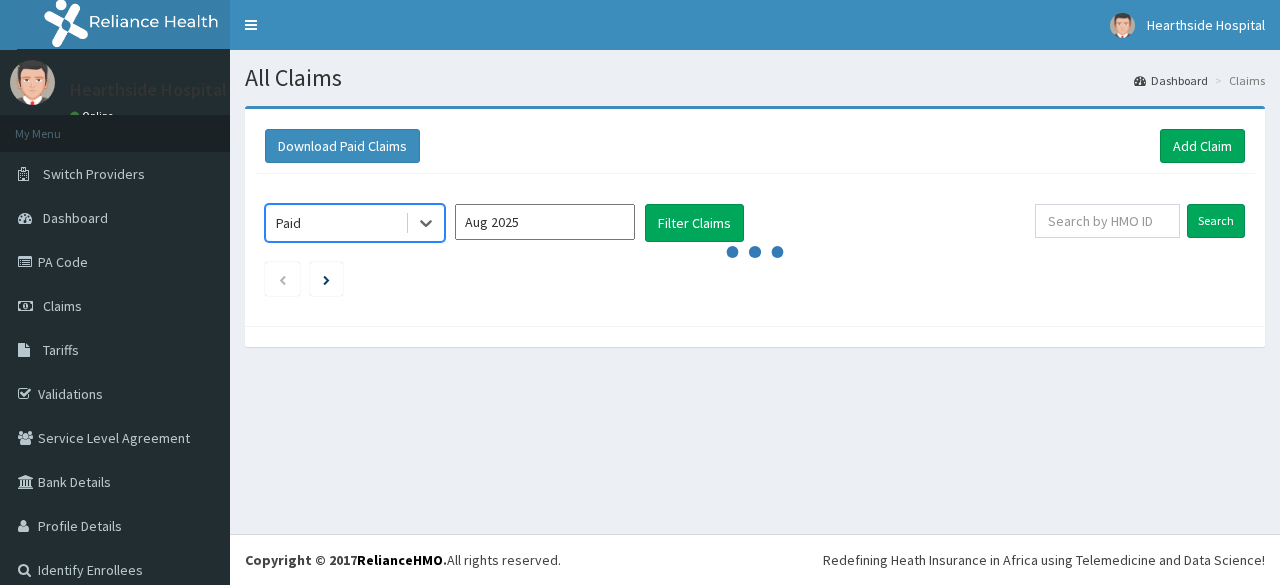 click on "Aug 2025" at bounding box center (545, 222) 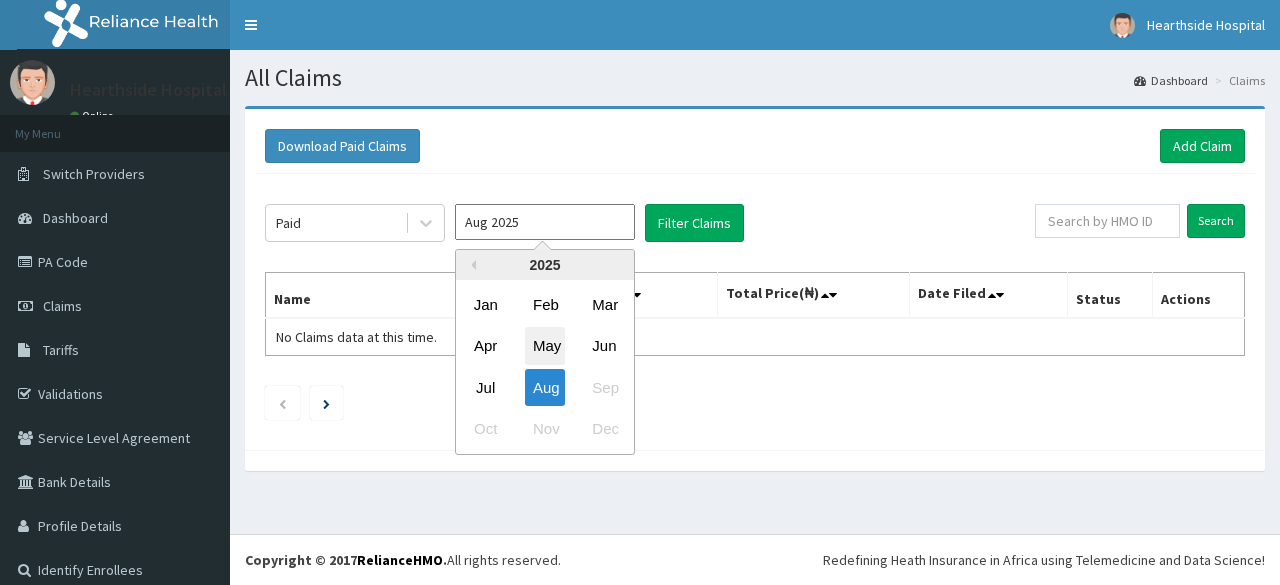 click on "May" at bounding box center [545, 346] 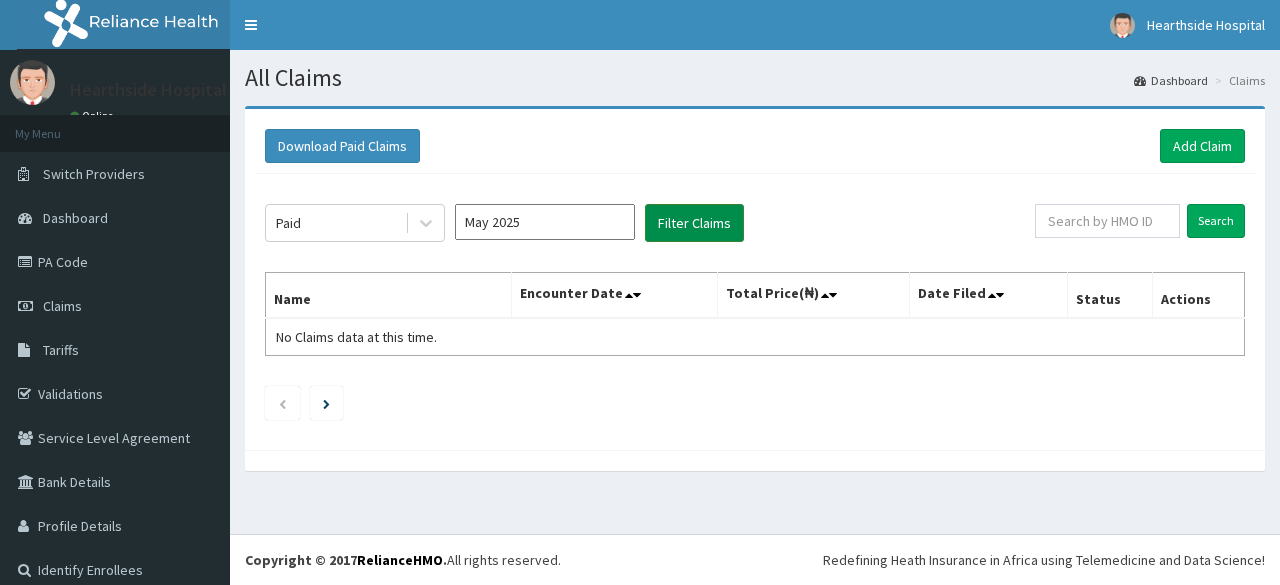click on "Filter Claims" at bounding box center (694, 223) 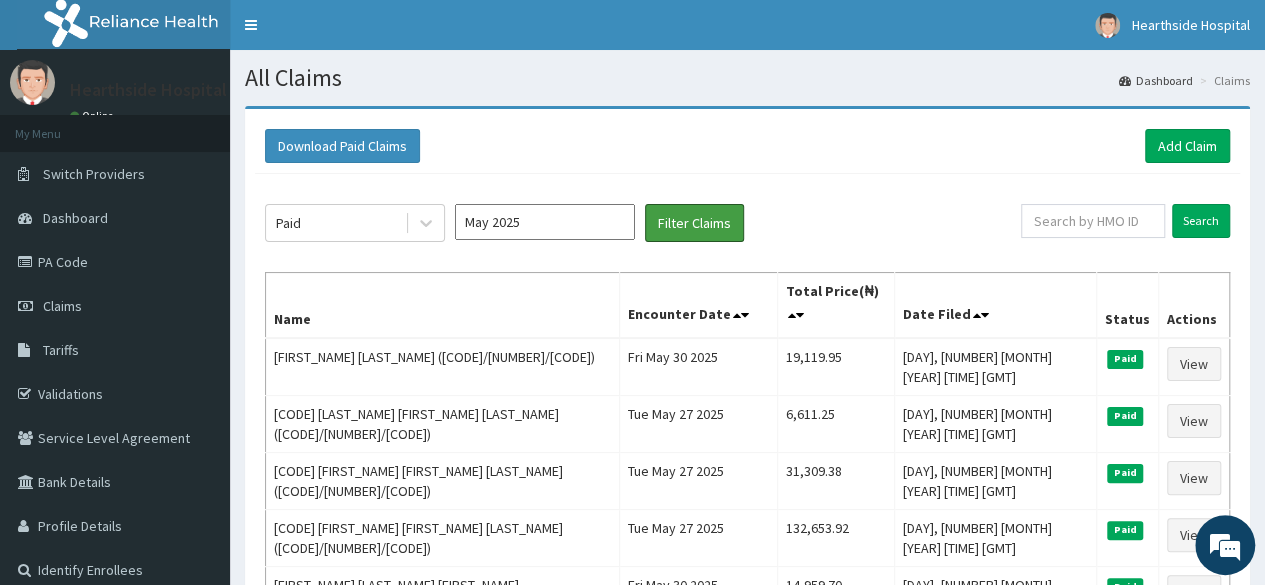 scroll, scrollTop: 0, scrollLeft: 0, axis: both 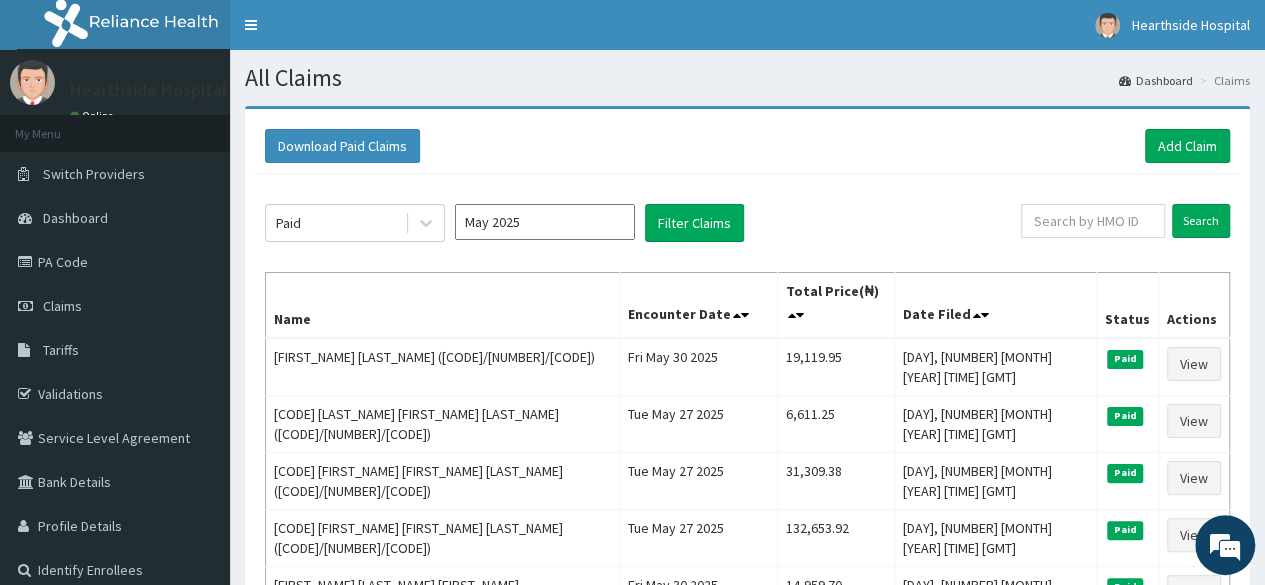 click on "May 2025" at bounding box center (545, 222) 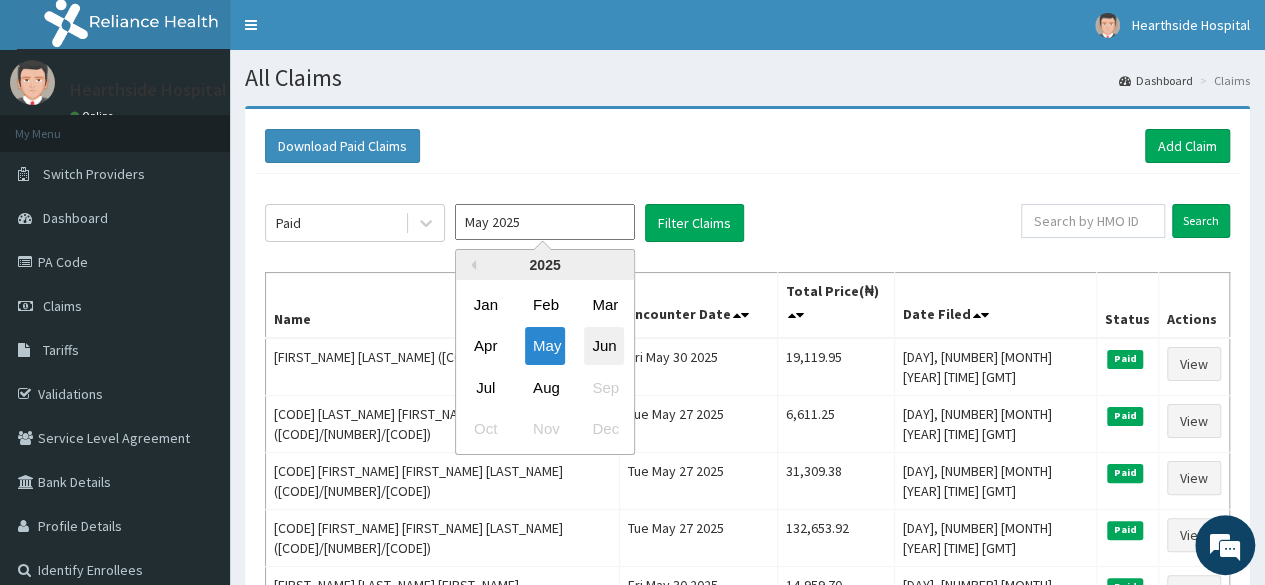 click on "Jun" at bounding box center (604, 346) 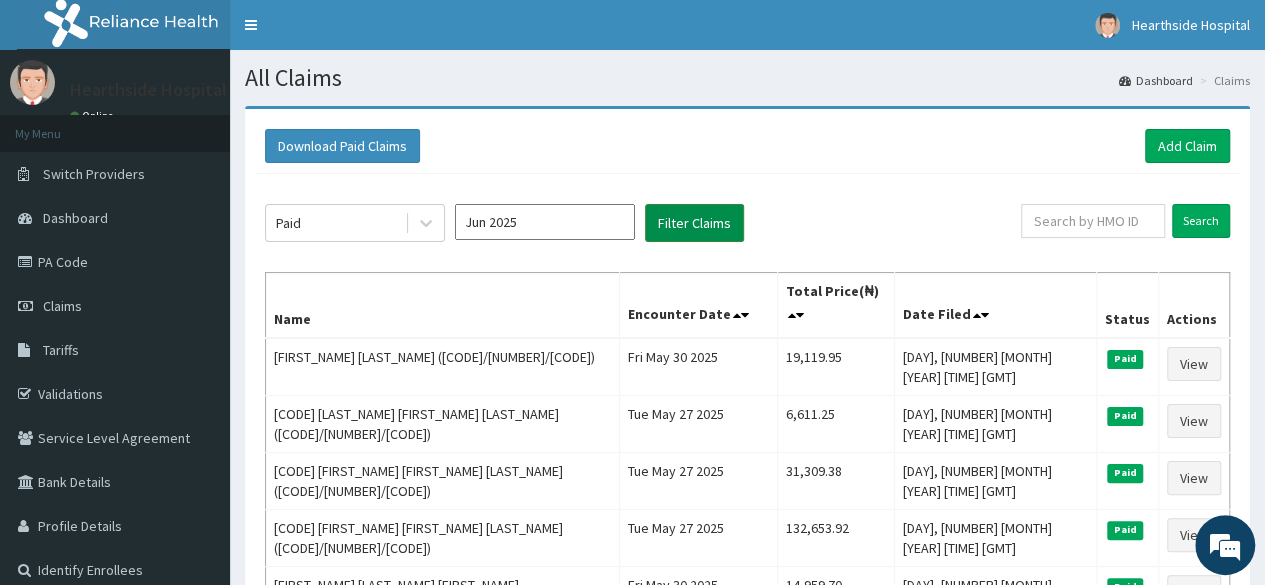 click on "Filter Claims" at bounding box center [694, 223] 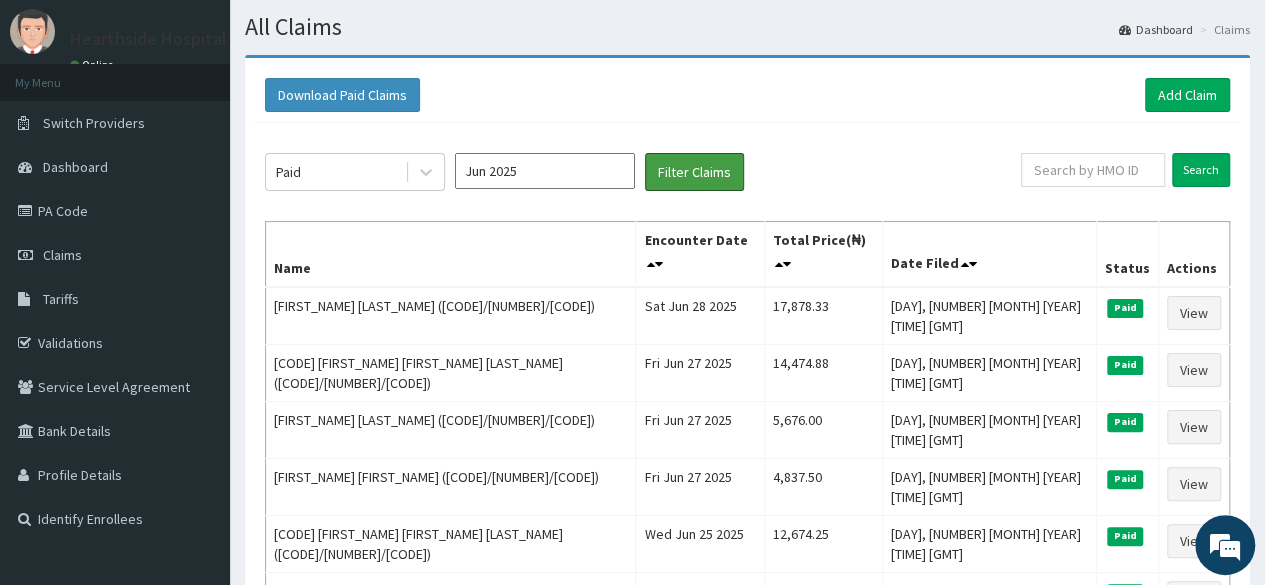 scroll, scrollTop: 0, scrollLeft: 0, axis: both 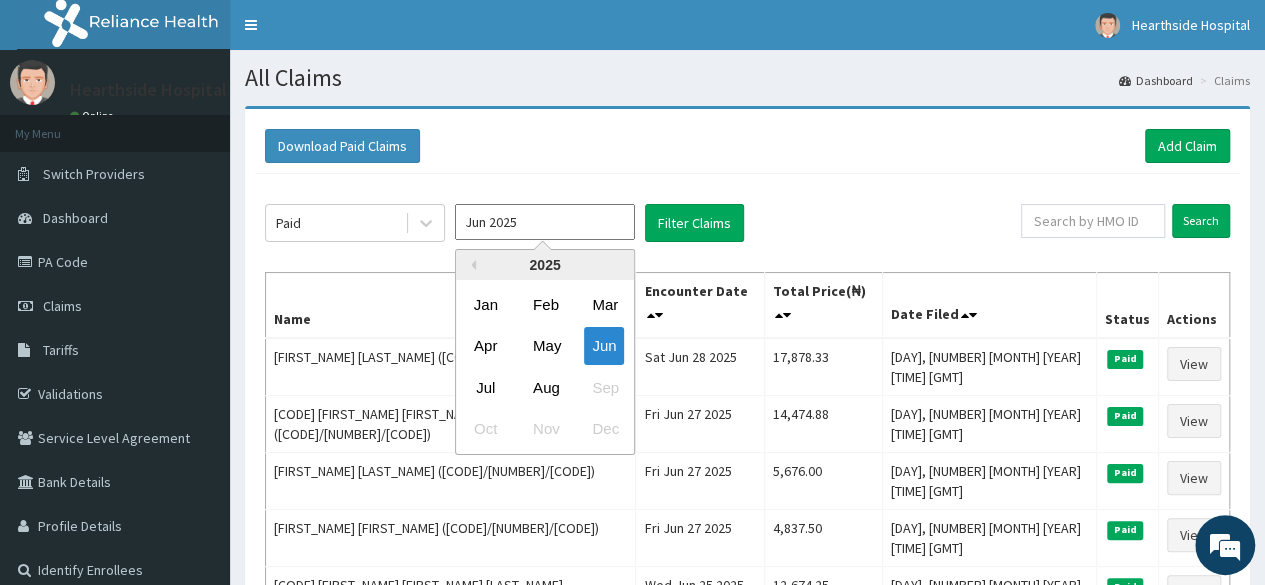 click on "Jun 2025" at bounding box center (545, 222) 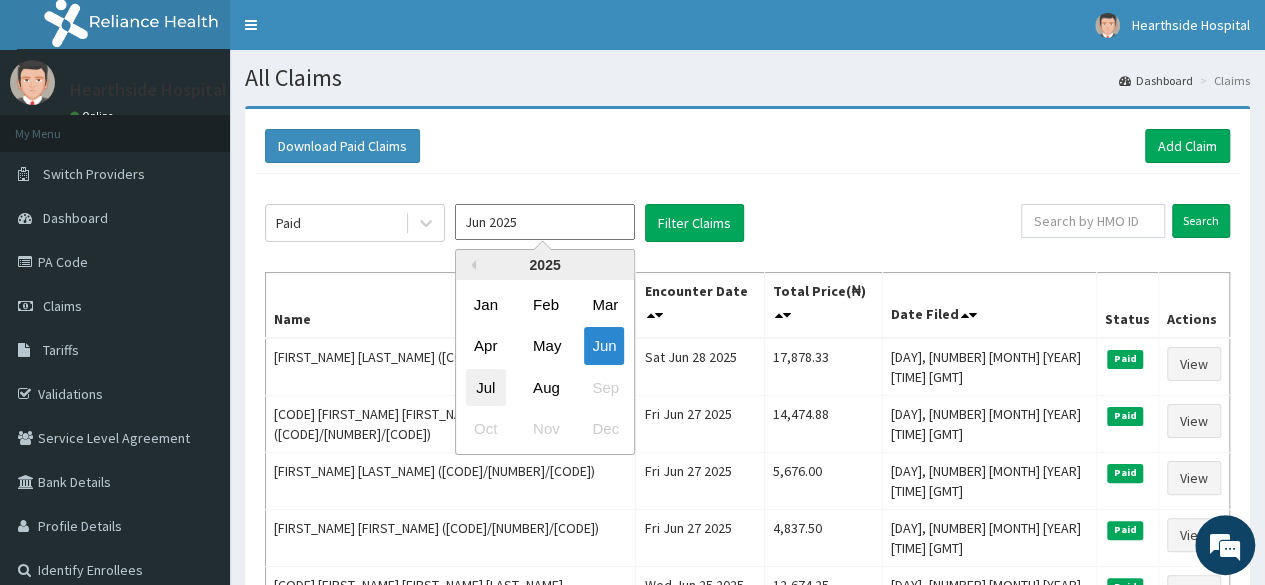 click on "Jul" at bounding box center [486, 387] 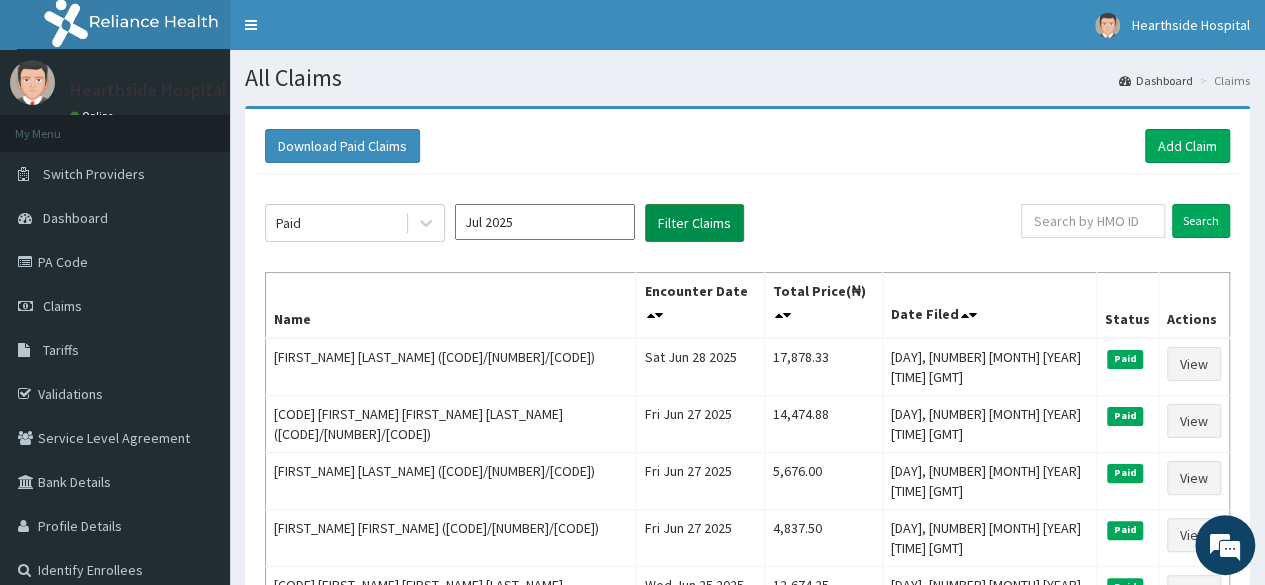 click on "Filter Claims" at bounding box center (694, 223) 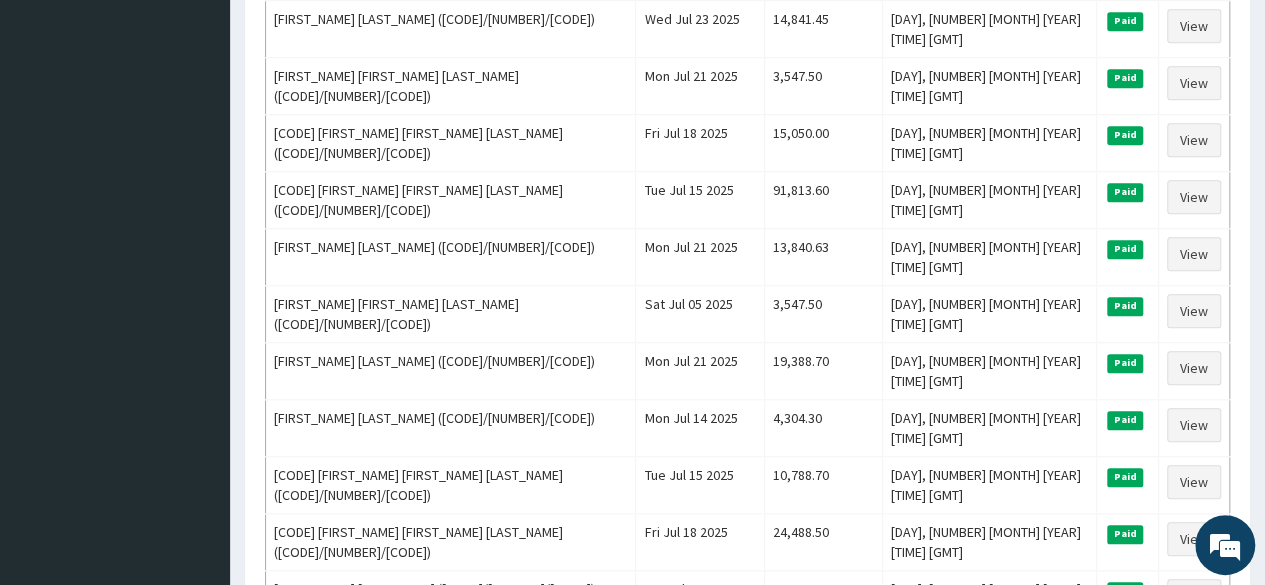 scroll, scrollTop: 809, scrollLeft: 0, axis: vertical 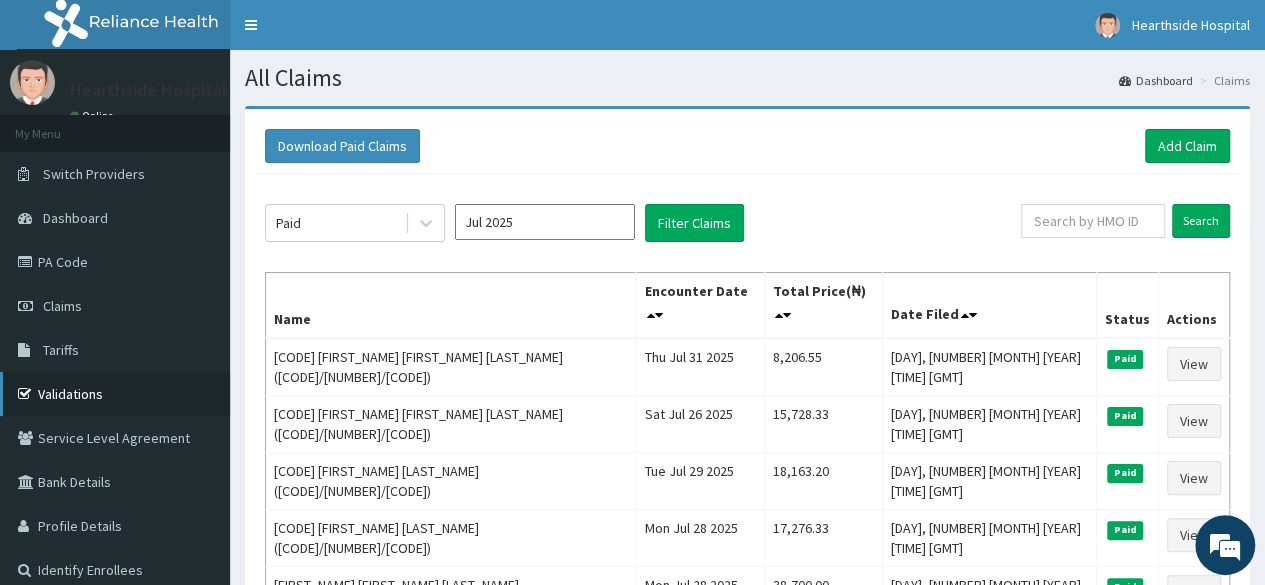 click on "Validations" at bounding box center (115, 394) 